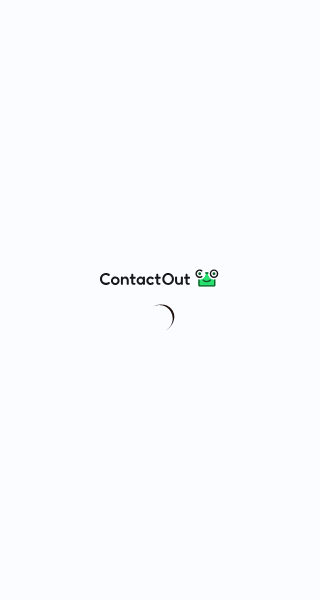 scroll, scrollTop: 0, scrollLeft: 0, axis: both 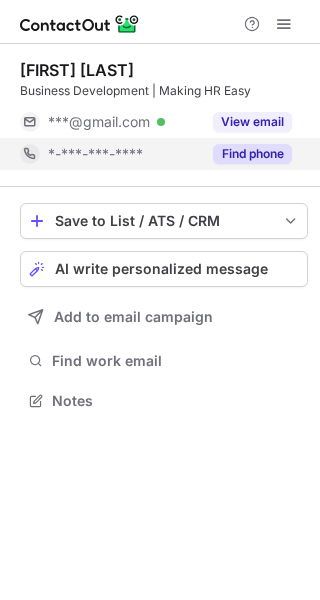 click on "Find phone" at bounding box center [252, 154] 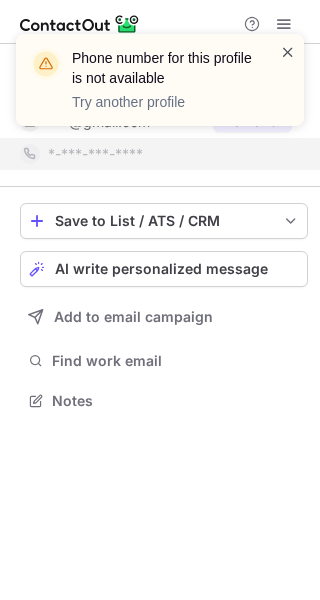 click at bounding box center [288, 52] 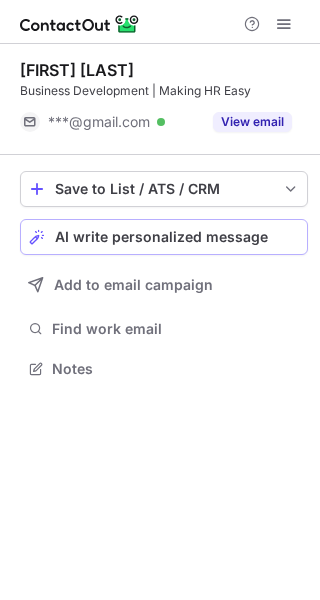 scroll, scrollTop: 355, scrollLeft: 320, axis: both 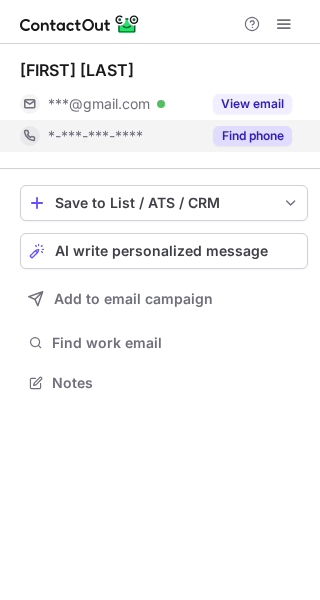 click on "Find phone" at bounding box center (252, 136) 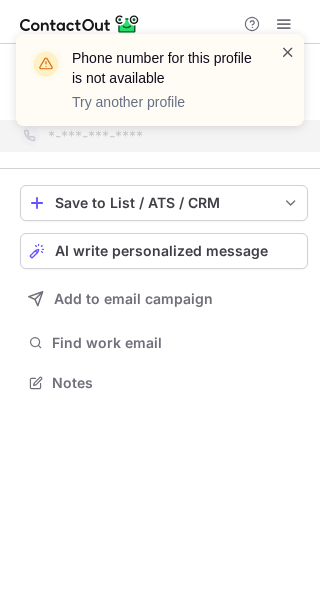 click at bounding box center (288, 52) 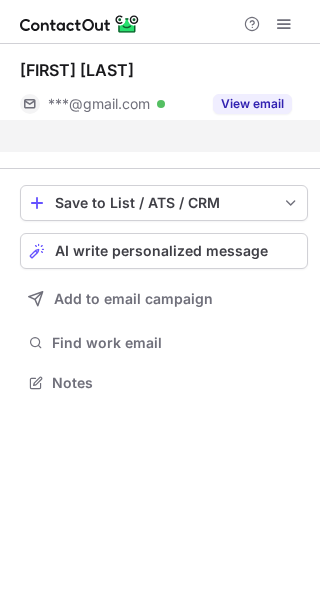 scroll, scrollTop: 337, scrollLeft: 320, axis: both 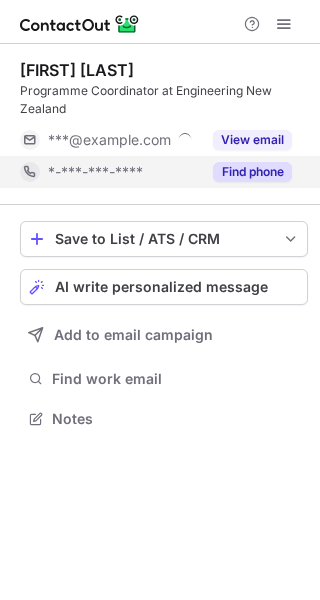 click on "Find phone" at bounding box center [252, 172] 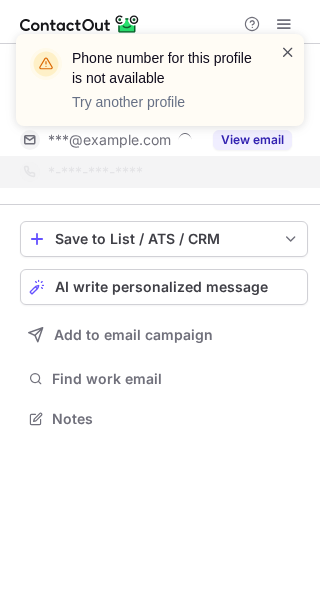 click at bounding box center [288, 52] 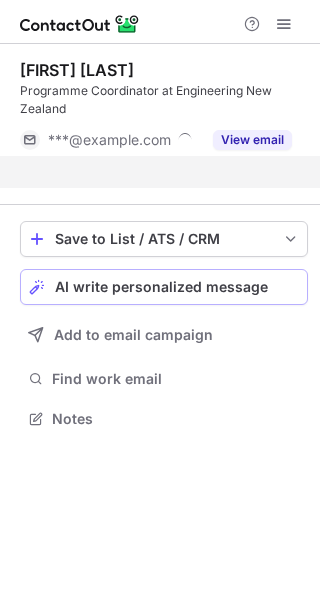scroll, scrollTop: 373, scrollLeft: 320, axis: both 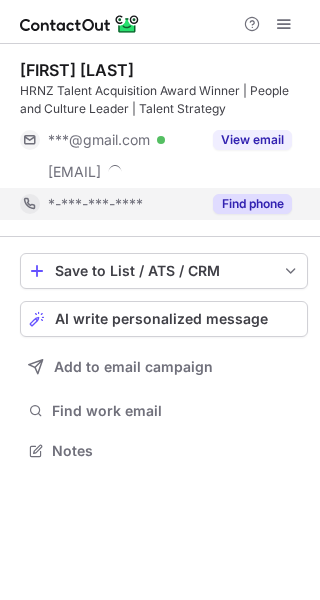 click on "Find phone" at bounding box center [252, 204] 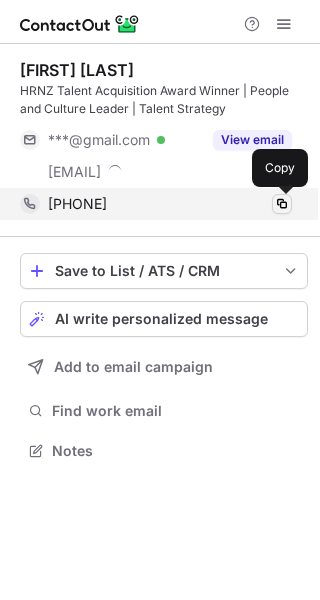 click at bounding box center (282, 204) 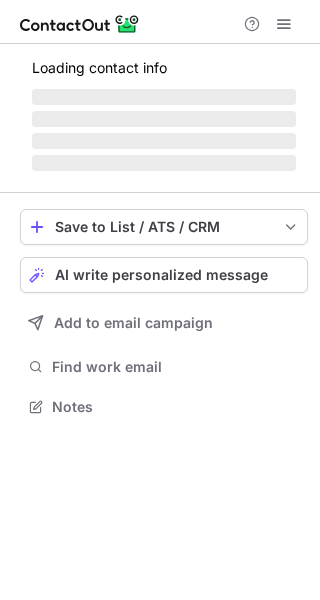 scroll, scrollTop: 0, scrollLeft: 0, axis: both 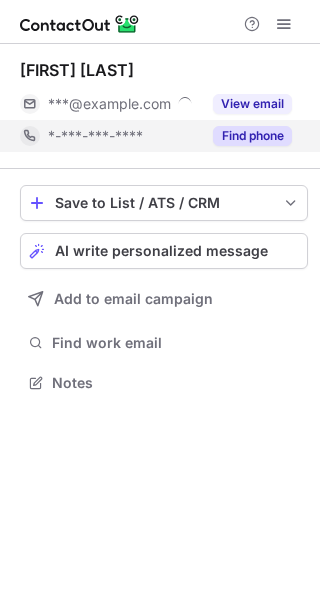 click on "Find phone" at bounding box center [252, 136] 